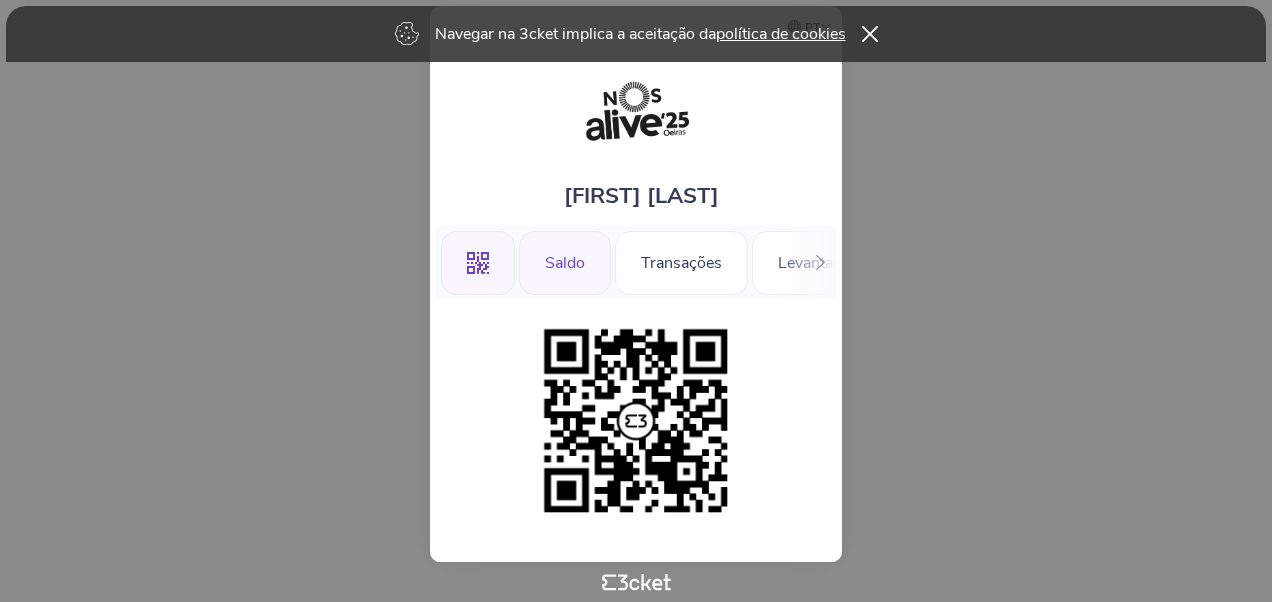 scroll, scrollTop: 0, scrollLeft: 0, axis: both 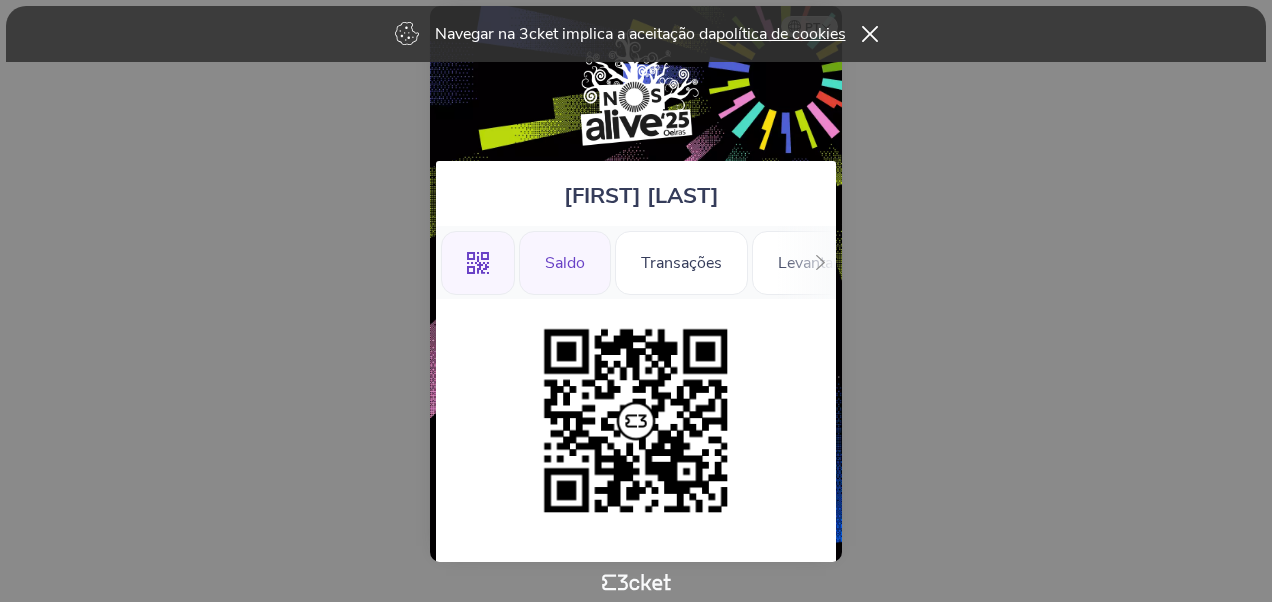 click on "Saldo" at bounding box center (565, 263) 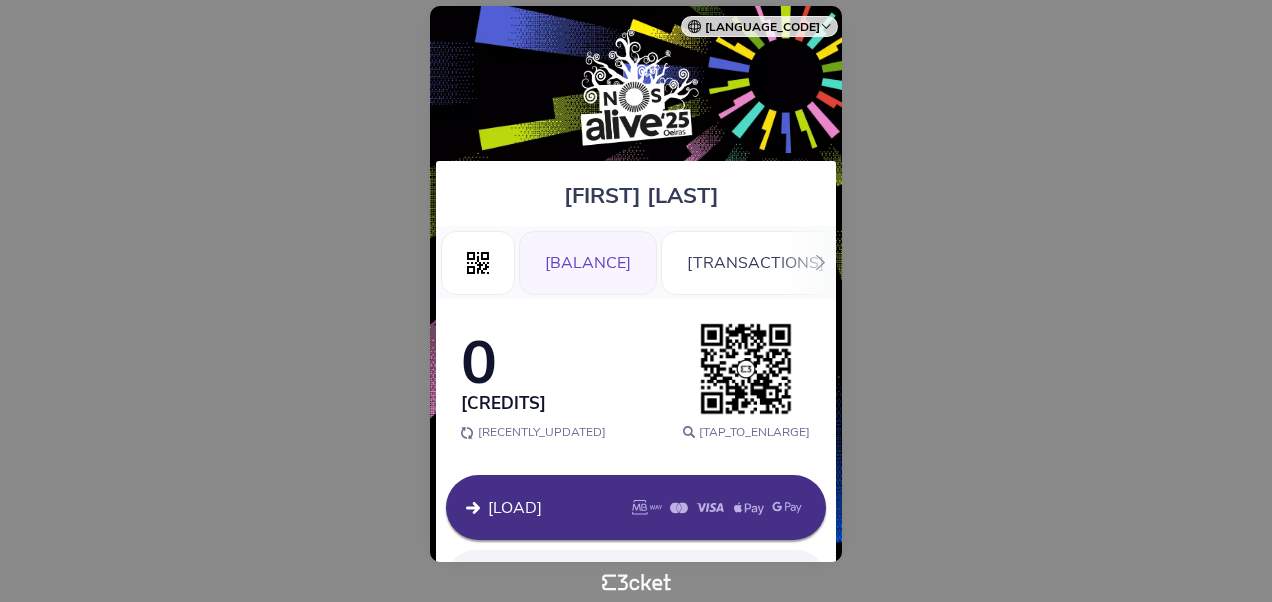 scroll, scrollTop: 0, scrollLeft: 0, axis: both 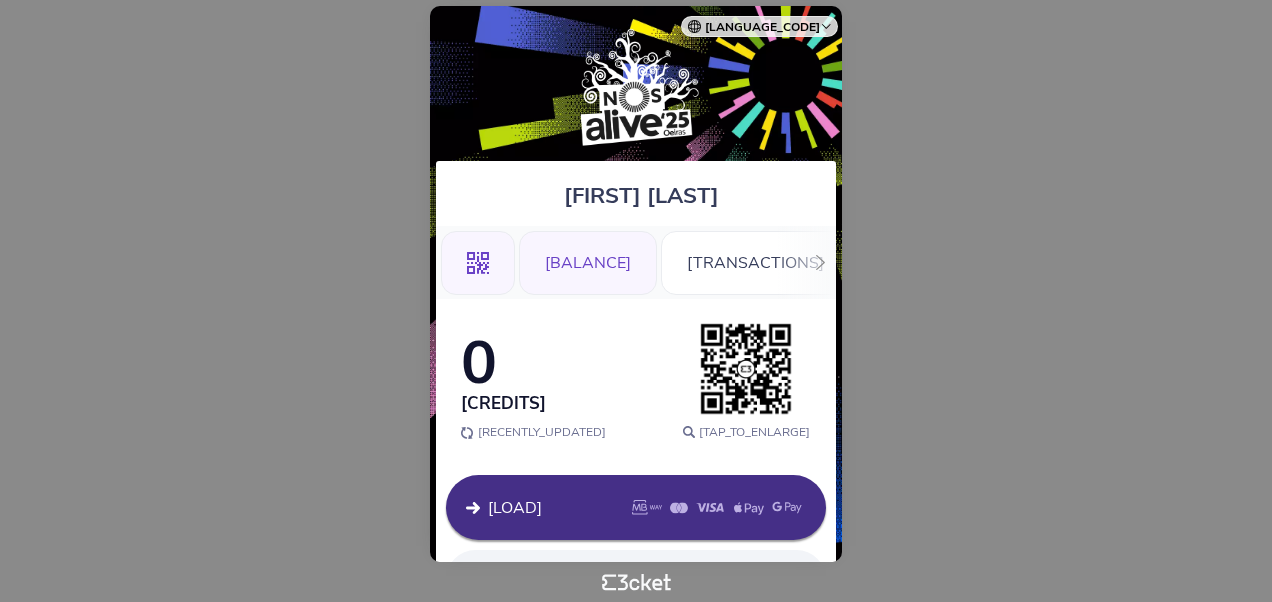 click on ".st0{fill-rule:evenodd;clip-rule:evenodd;}" at bounding box center [478, 263] 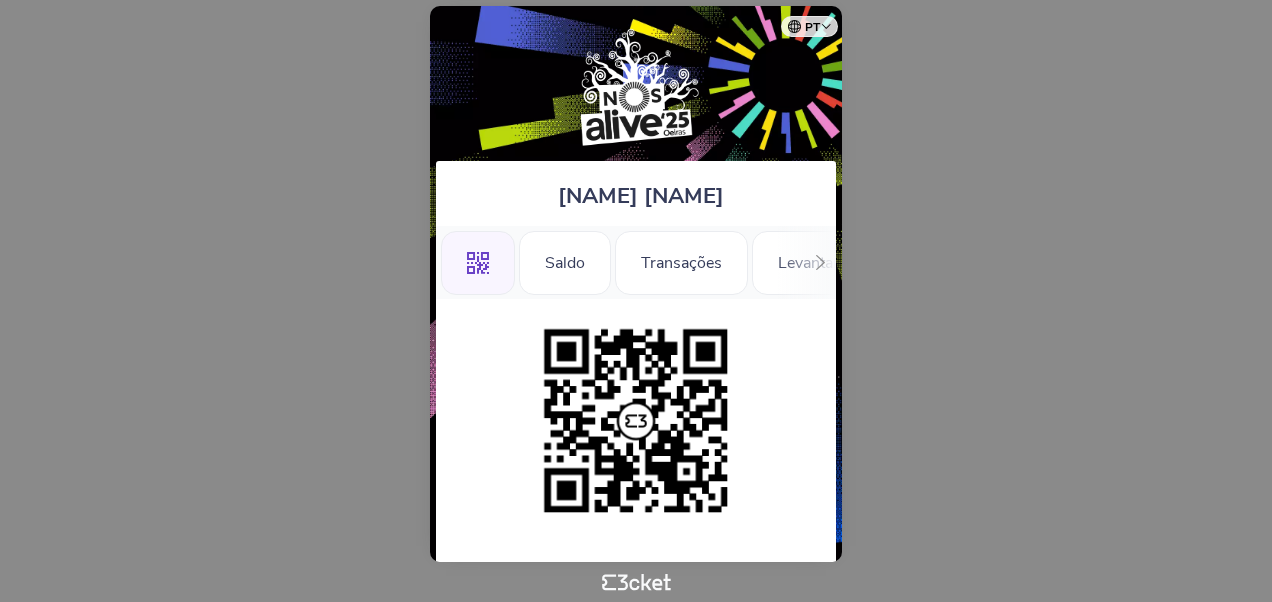scroll, scrollTop: 0, scrollLeft: 0, axis: both 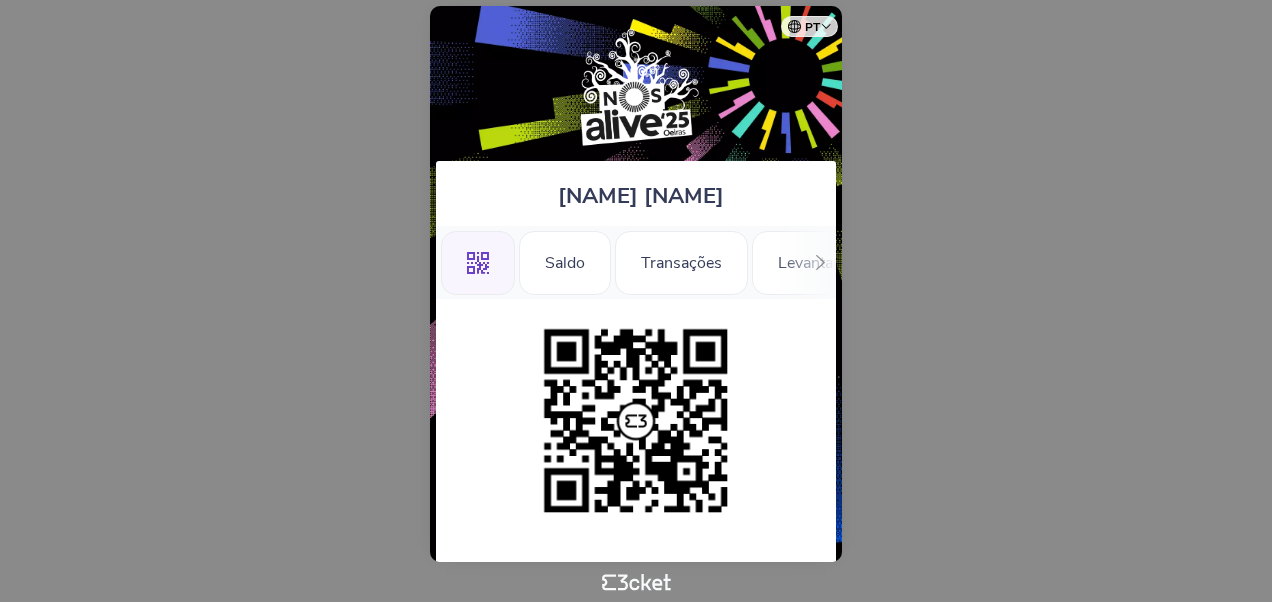 click at bounding box center [636, 421] 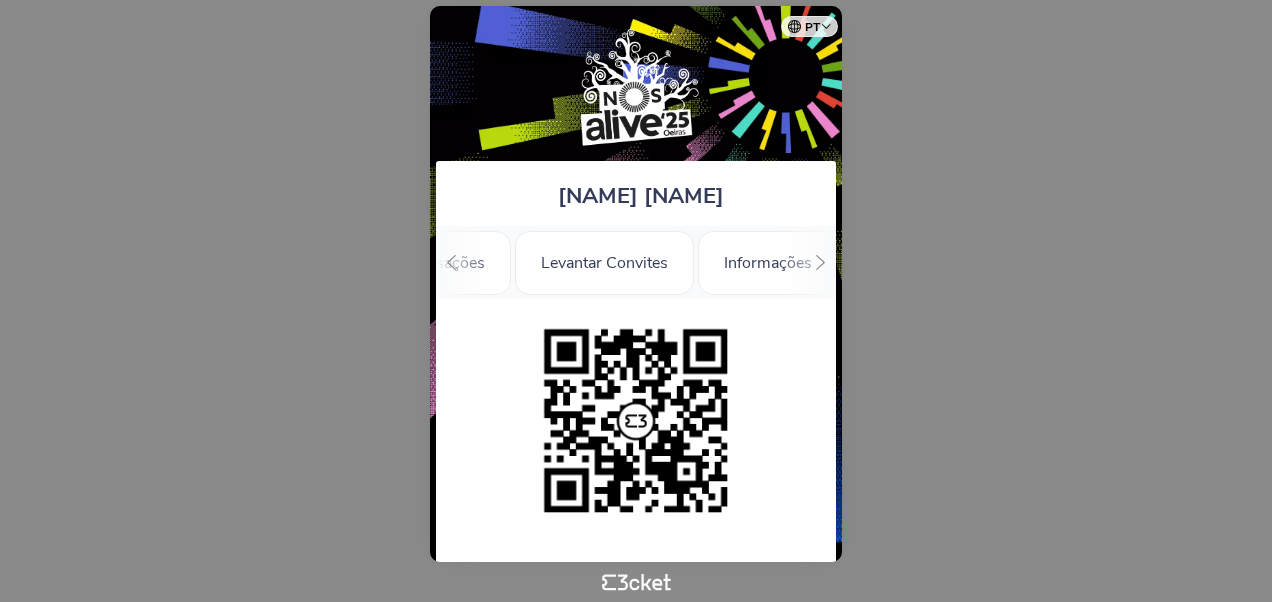 scroll, scrollTop: 0, scrollLeft: 242, axis: horizontal 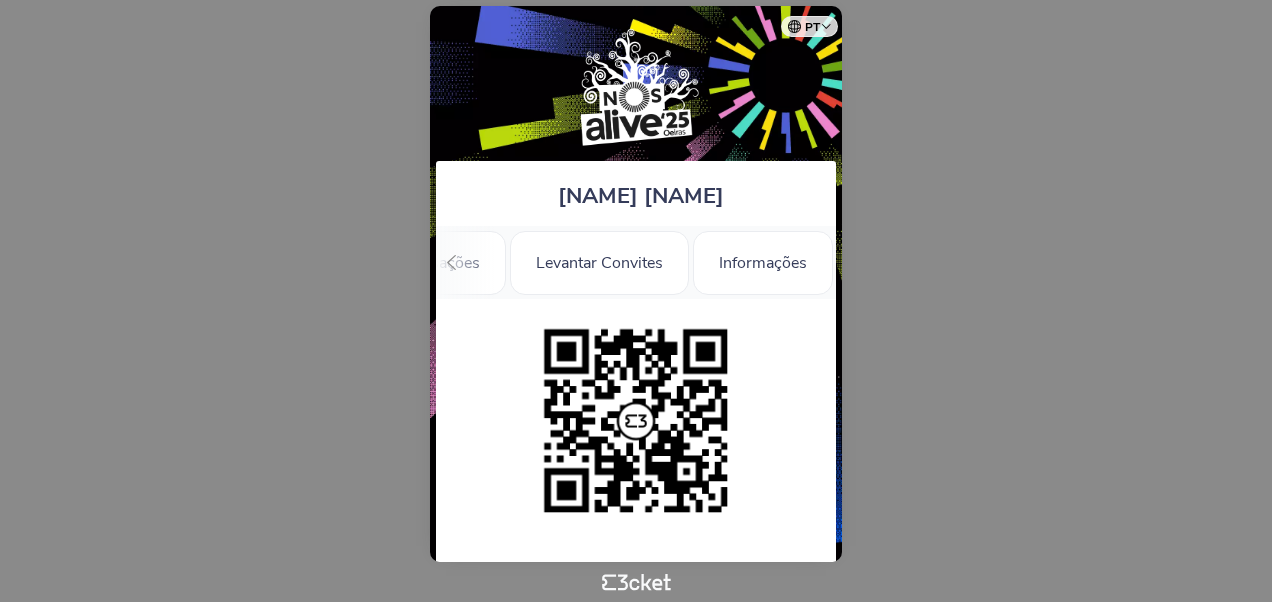 drag, startPoint x: 758, startPoint y: 374, endPoint x: 765, endPoint y: 467, distance: 93.26307 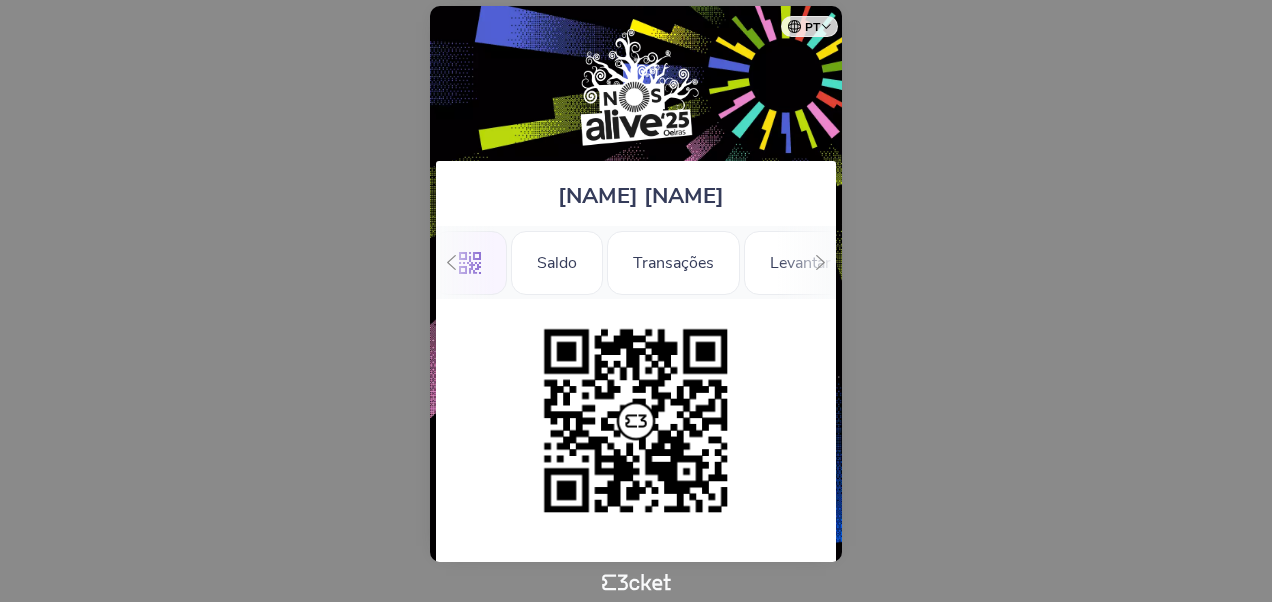 scroll, scrollTop: 0, scrollLeft: 0, axis: both 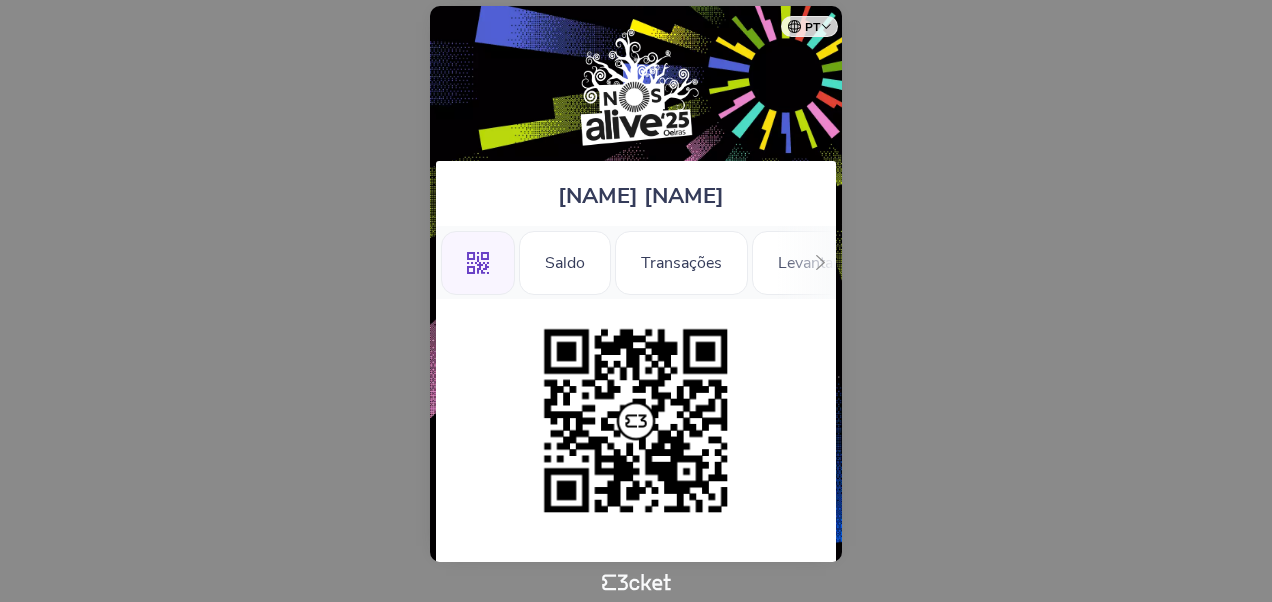 click on ".st0{fill-rule:evenodd;clip-rule:evenodd;}" at bounding box center (478, 263) 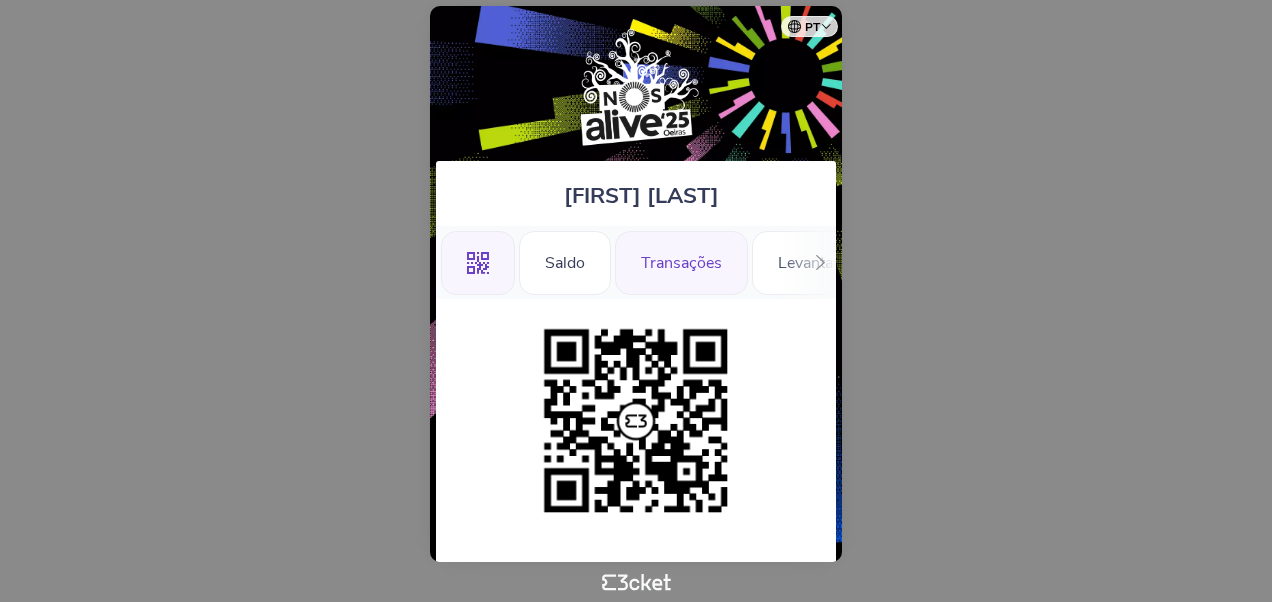 scroll, scrollTop: 0, scrollLeft: 0, axis: both 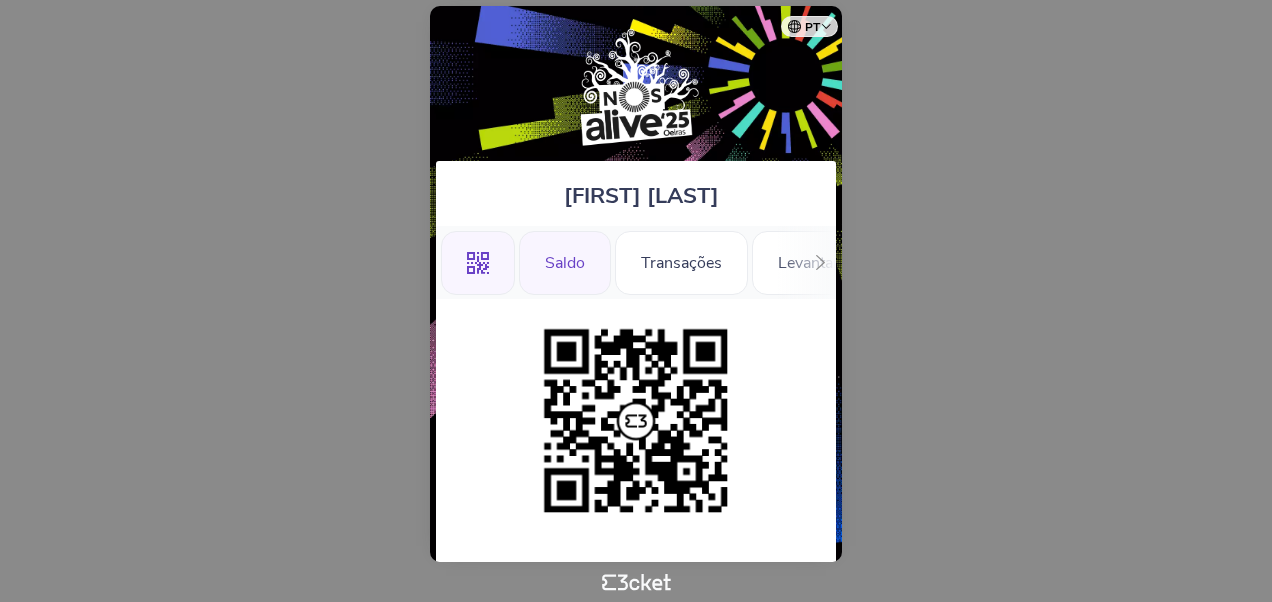 click on "Saldo" at bounding box center [565, 263] 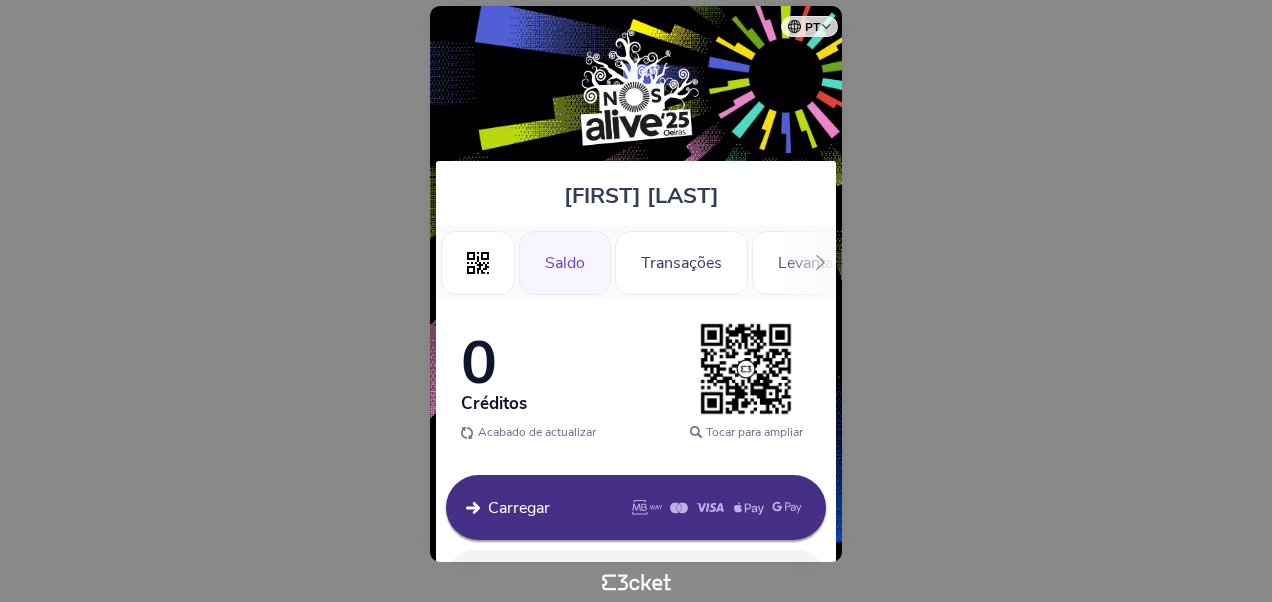 scroll, scrollTop: 0, scrollLeft: 0, axis: both 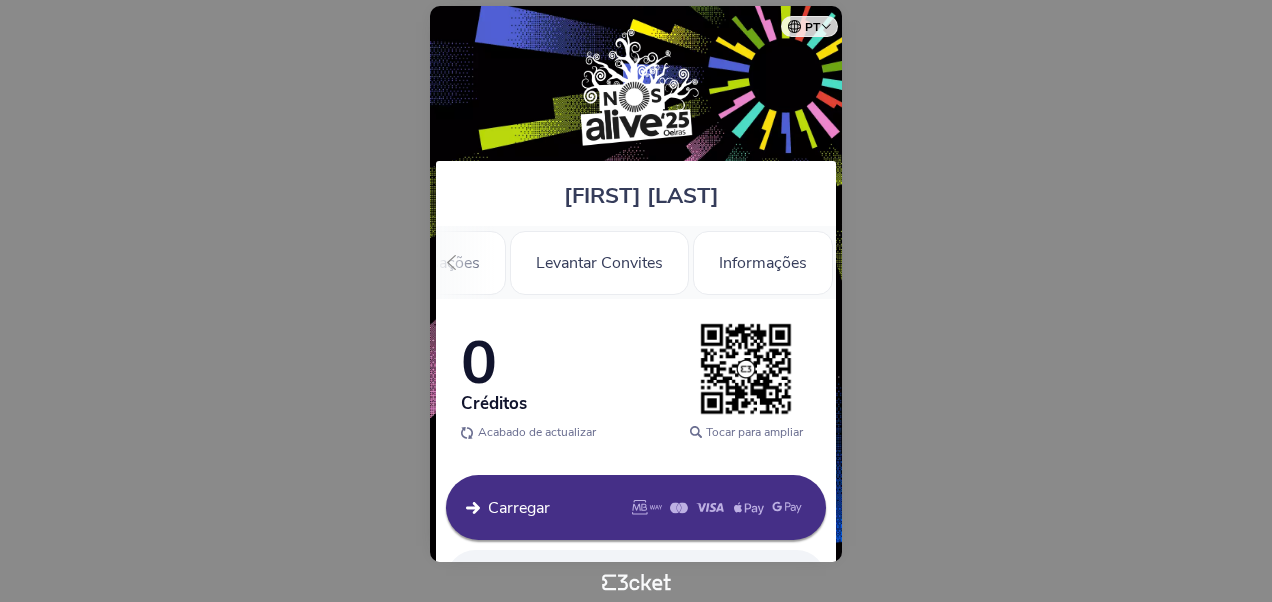 click on "Informações" at bounding box center (763, 263) 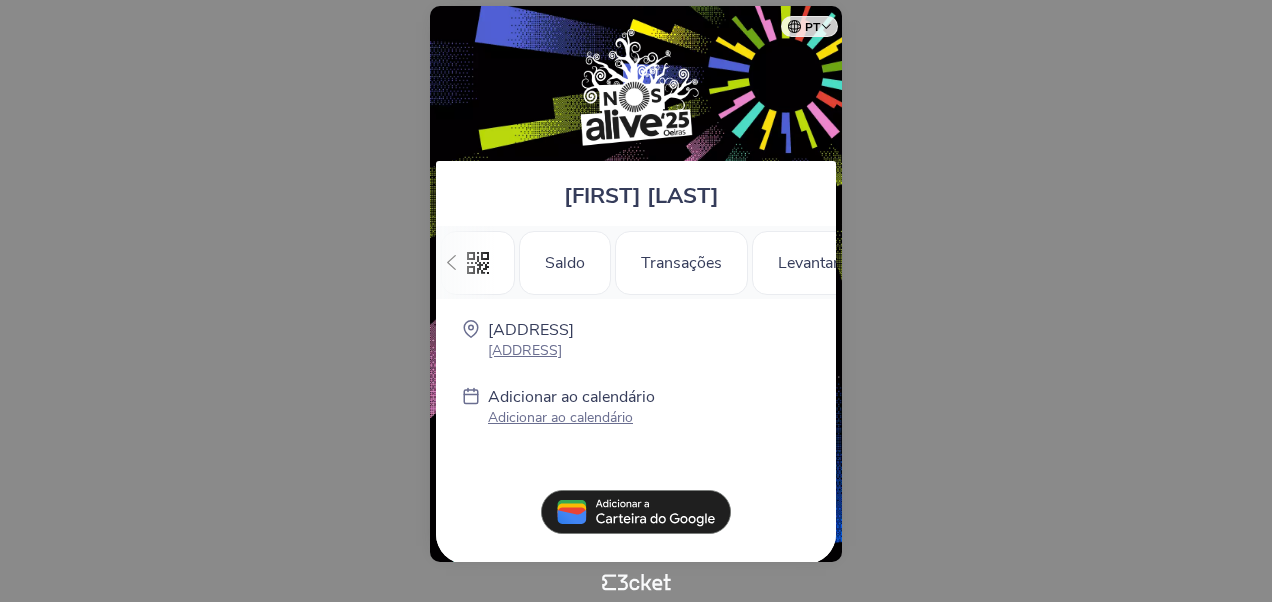 scroll, scrollTop: 0, scrollLeft: 0, axis: both 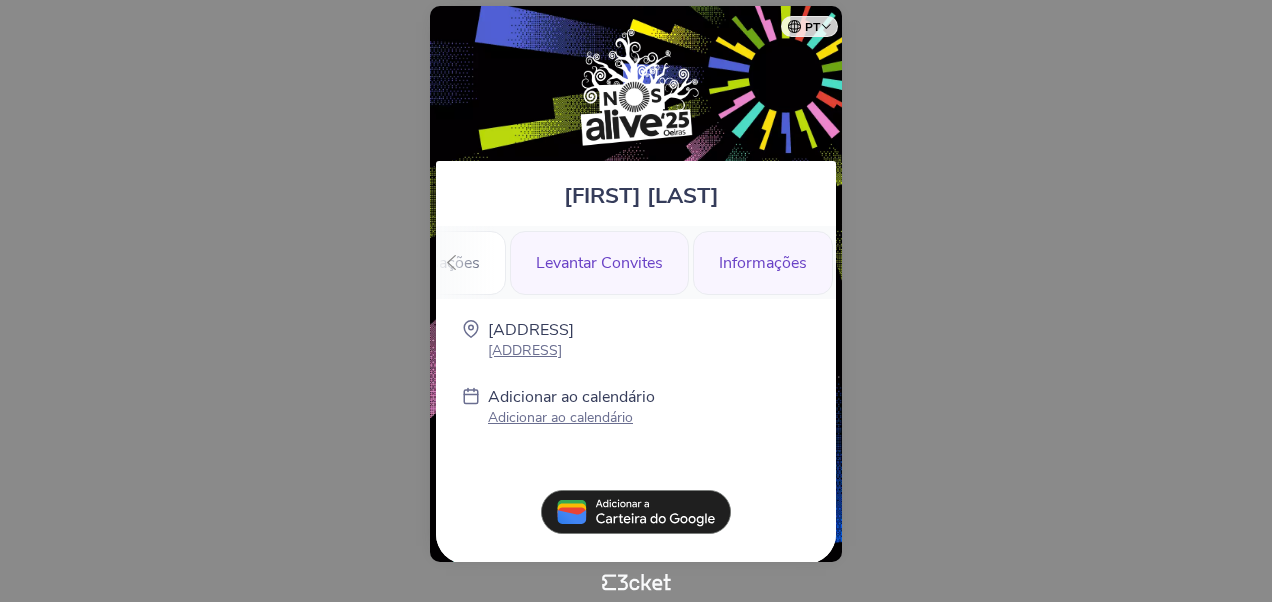 click on "Levantar Convites" at bounding box center (599, 263) 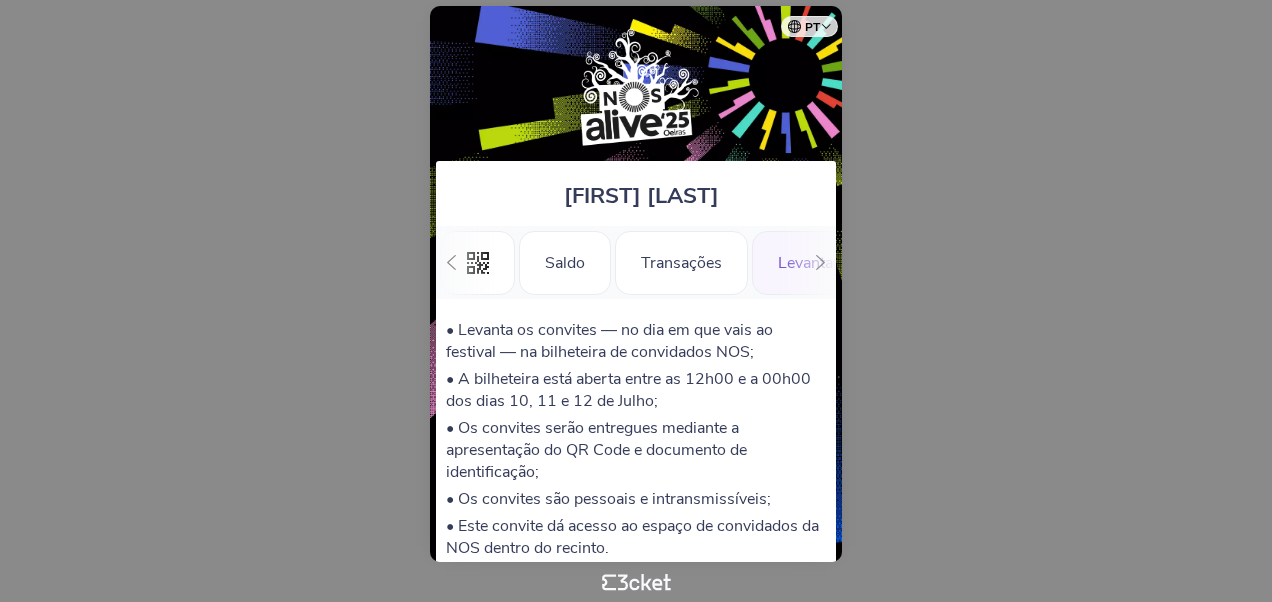scroll, scrollTop: 0, scrollLeft: 0, axis: both 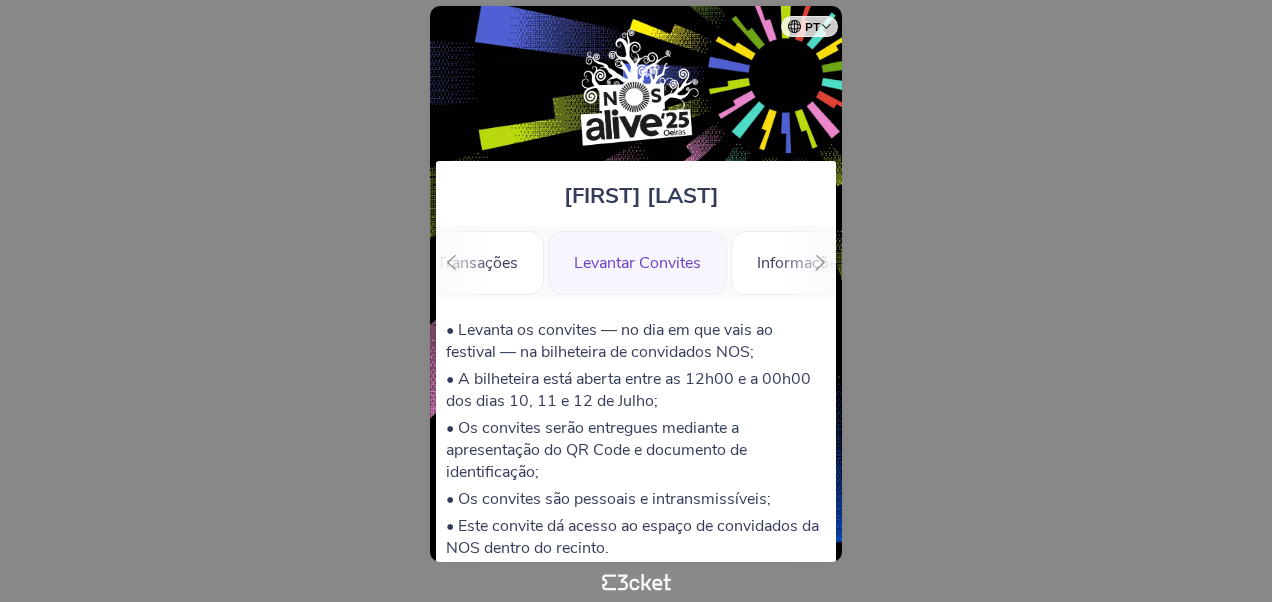 click at bounding box center (451, 262) 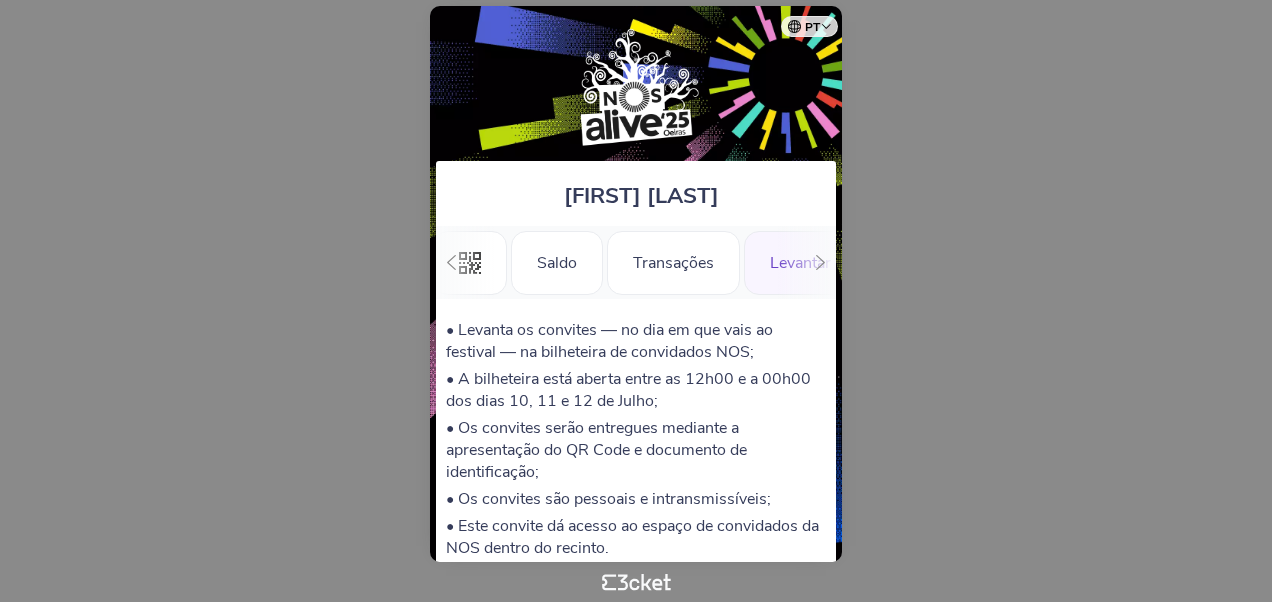 scroll, scrollTop: 0, scrollLeft: 0, axis: both 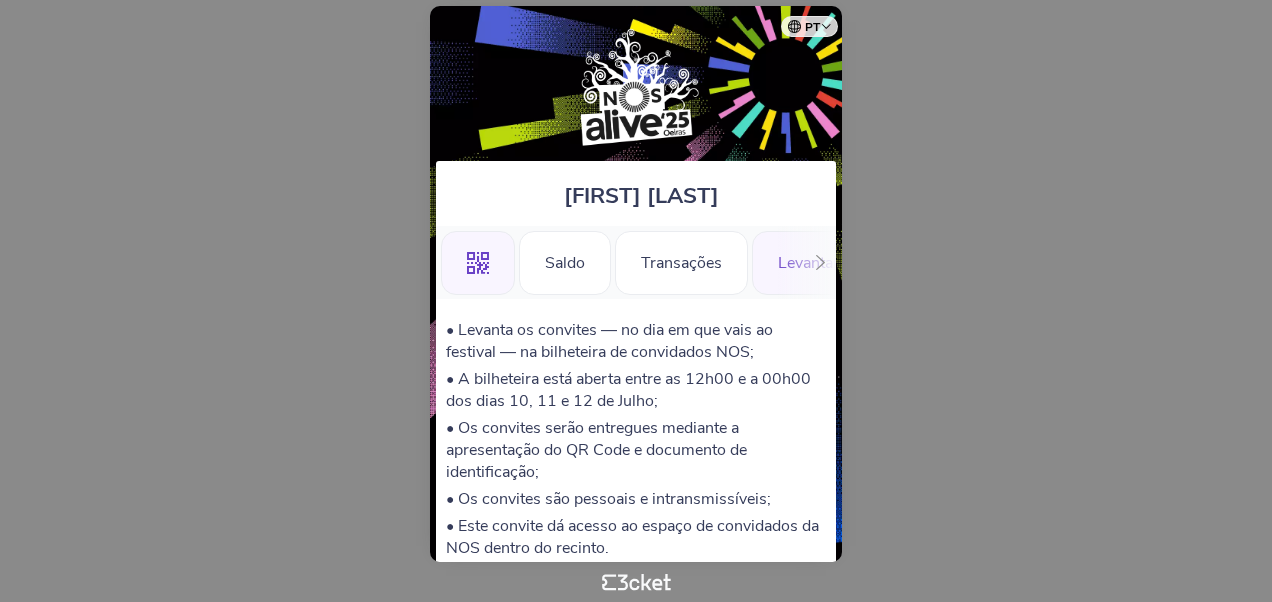 click on ".st0{fill-rule:evenodd;clip-rule:evenodd;}" at bounding box center [478, 263] 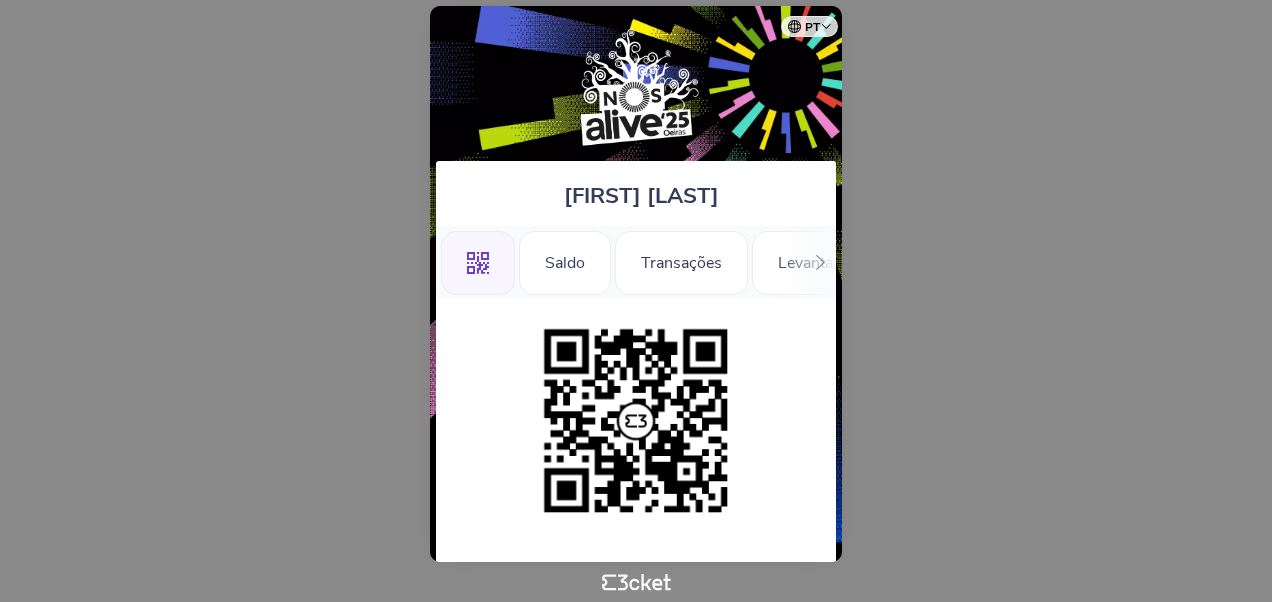scroll, scrollTop: 0, scrollLeft: 0, axis: both 